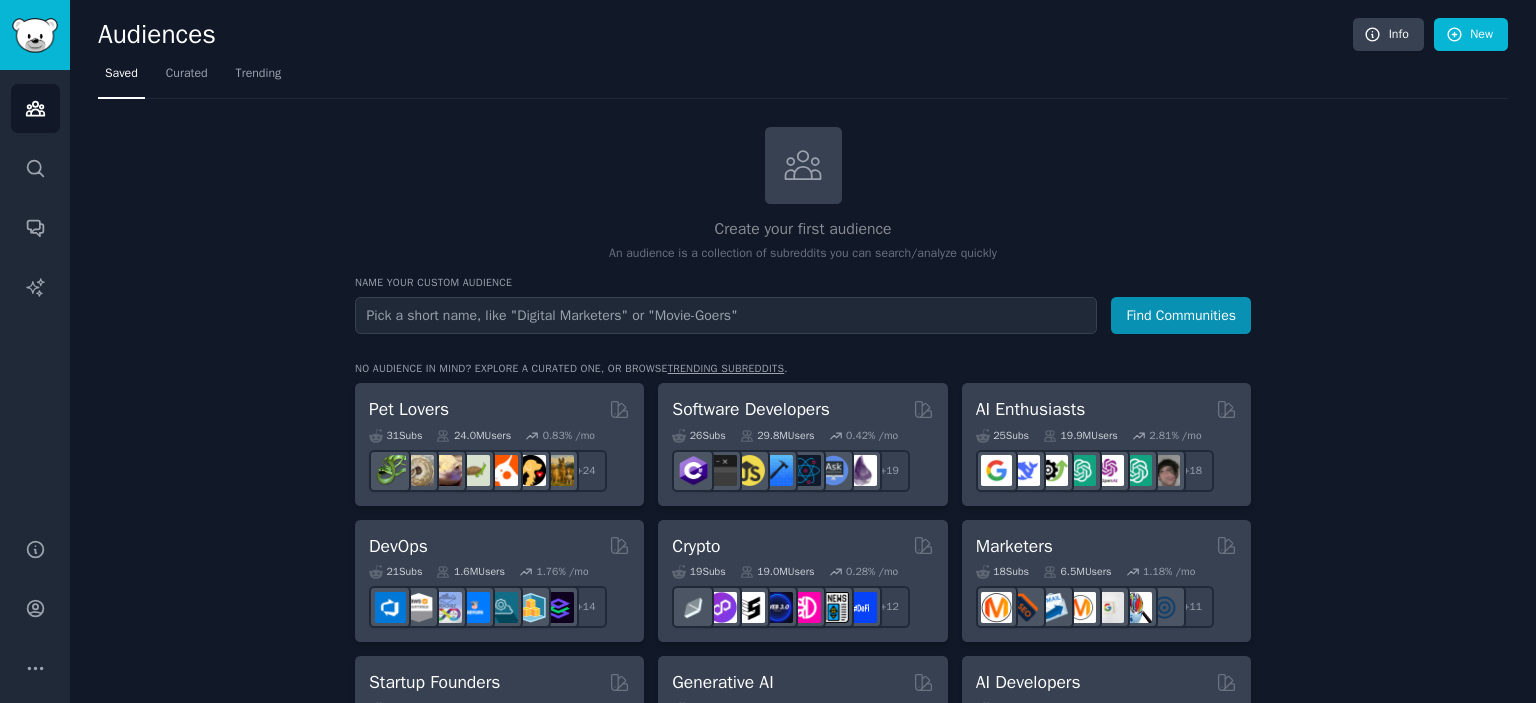 scroll, scrollTop: 0, scrollLeft: 0, axis: both 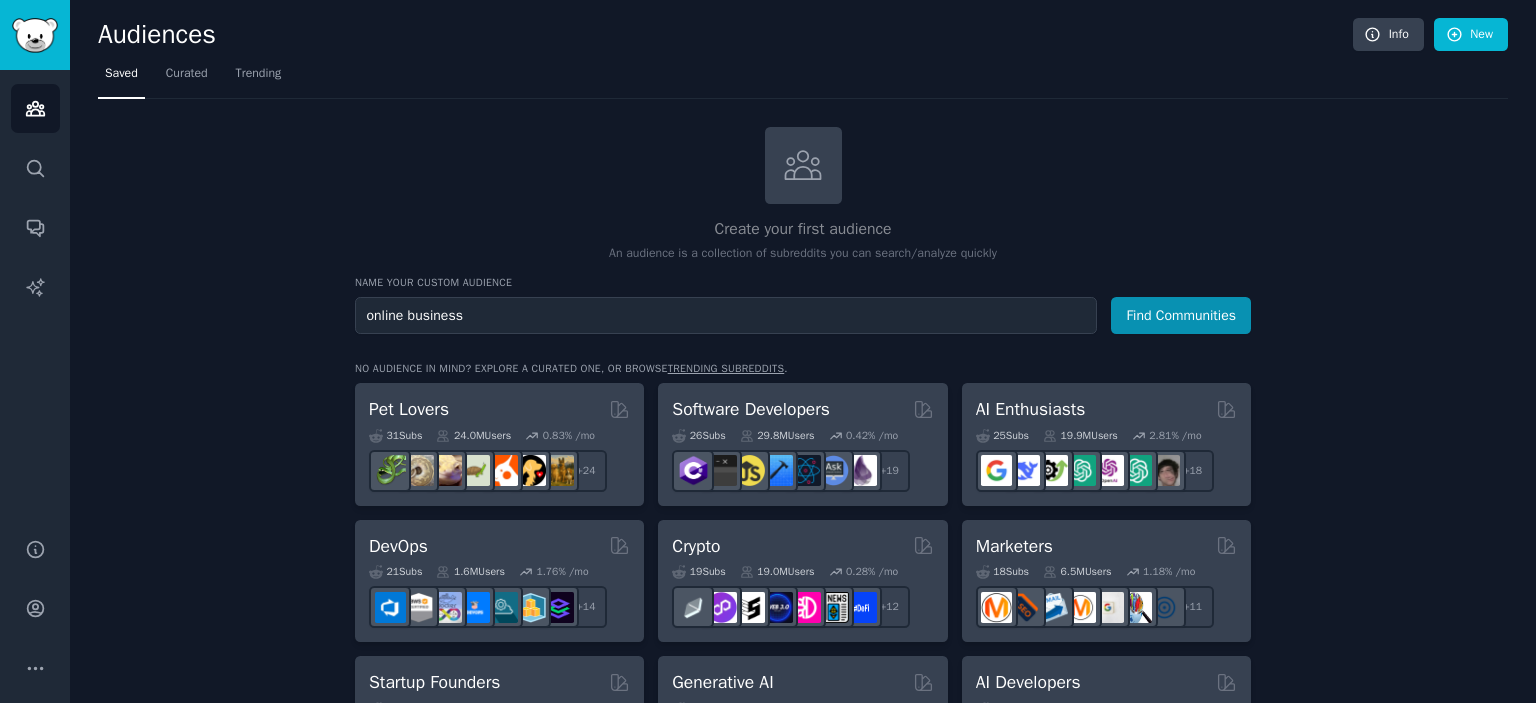 type on "online business" 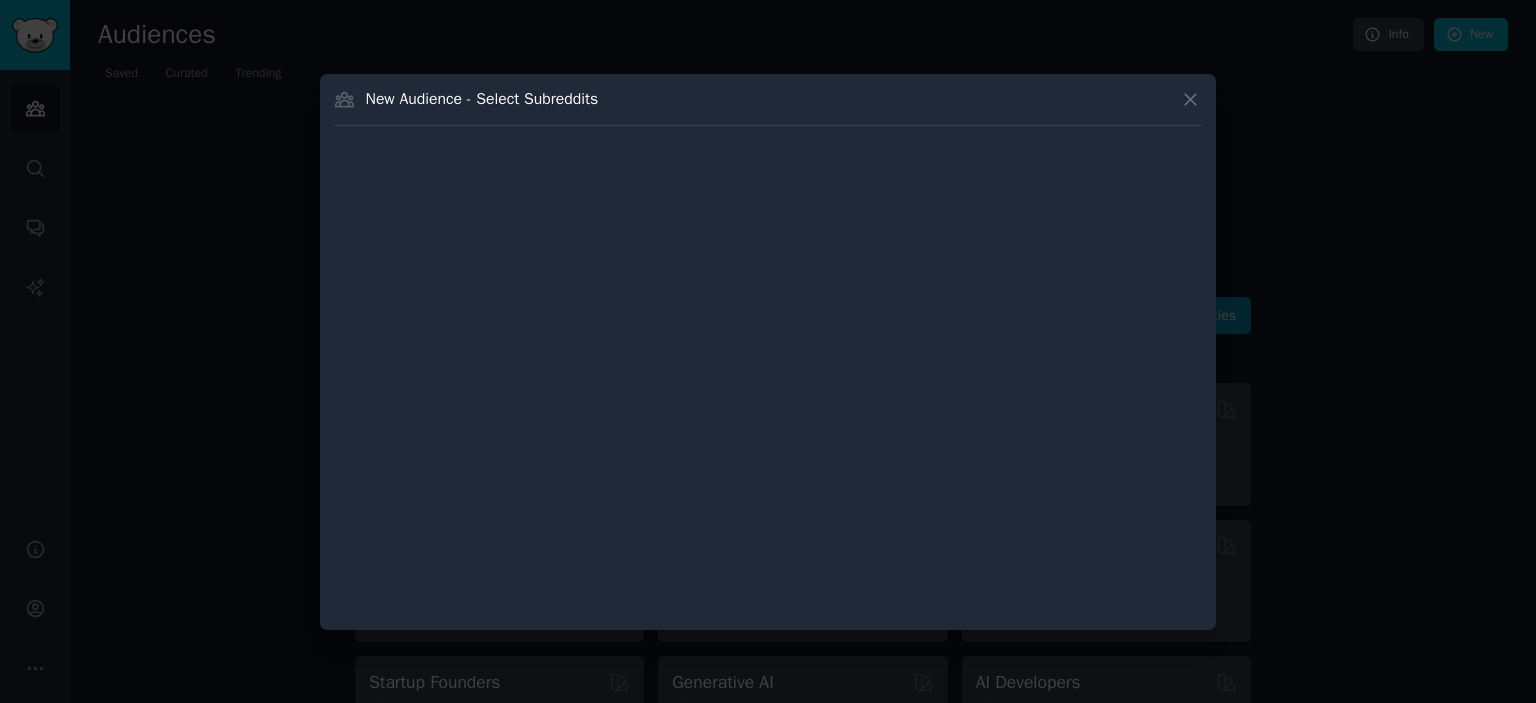 type 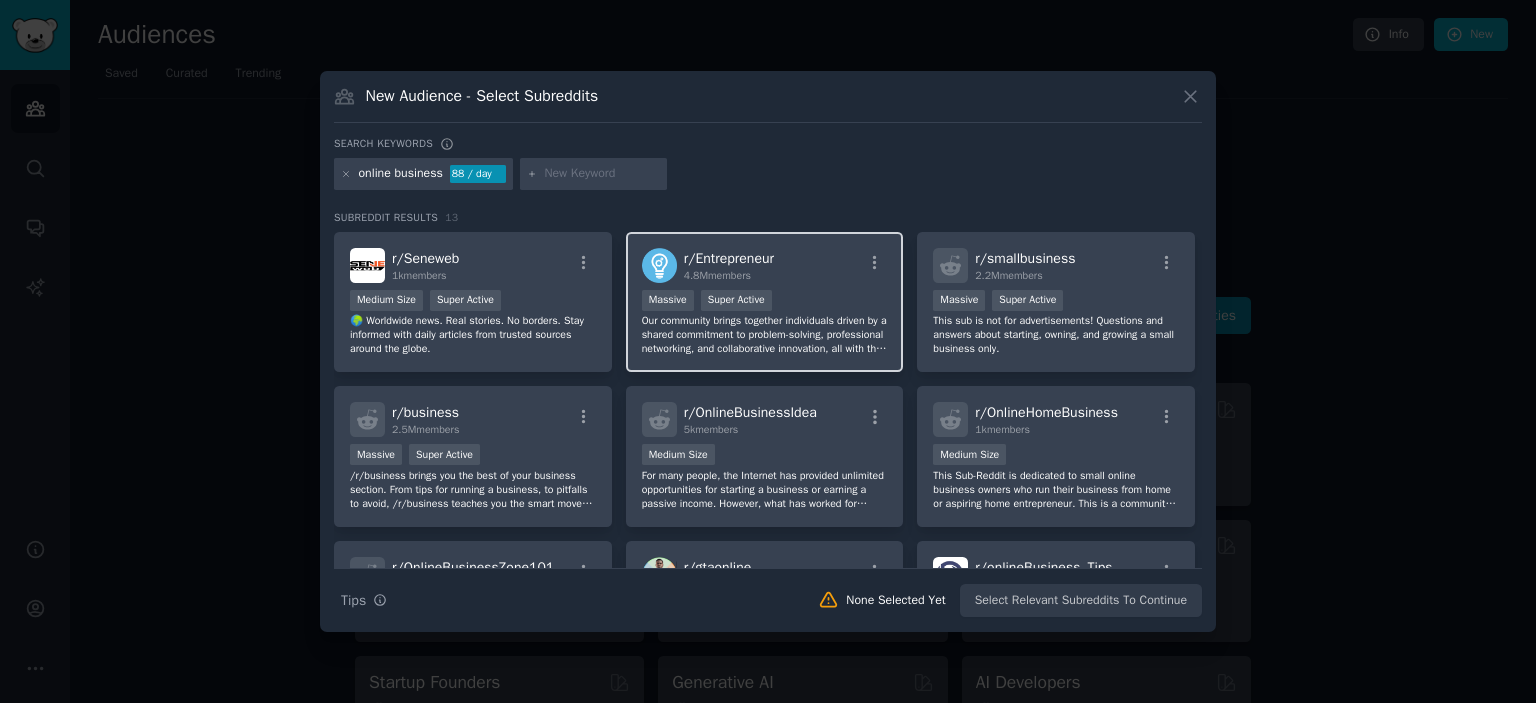 click on "r/ Entrepreneur 4.8M  members >= 95th percentile for submissions / day Massive Super Active Our community brings together individuals driven by a shared commitment to problem-solving, professional networking, and collaborative innovation, all with the goal of making a positive impact. We welcome a diverse range of pursuits, from side projects and small businesses to venture-backed startups and solo ventures. However, this is a space for genuine connection and exchange of ideas, not self-promotion. Please refrain from promoting personal blogs, consulting services, books, MLMs, opinions." at bounding box center (765, 302) 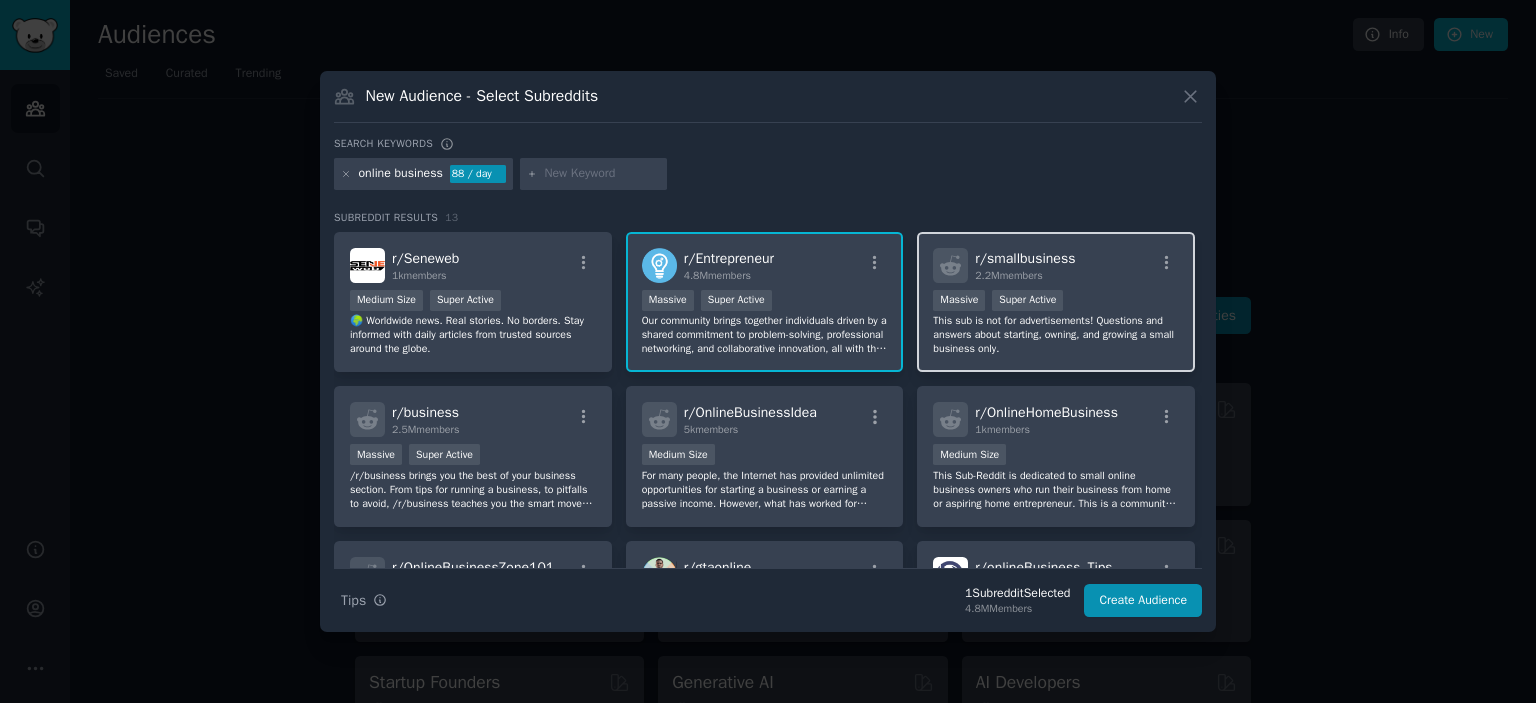 click on "This sub is not for advertisements! Questions and answers about starting, owning, and growing a small business only." at bounding box center (1056, 335) 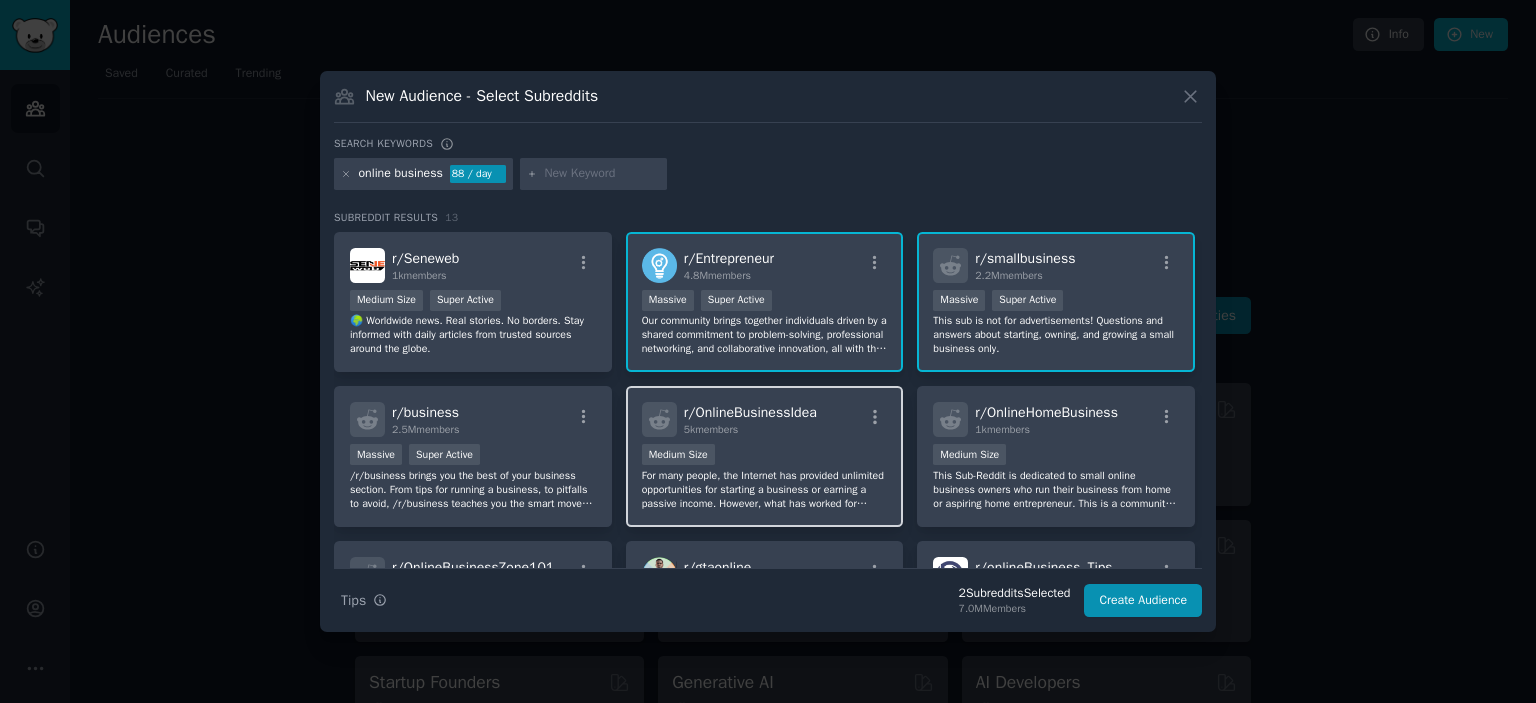 click on "For many people, the Internet has provided unlimited opportunities for starting a business or earning a passive income. However, what has worked for others may not work for you, or what has not worked for others may work for you. The purpose of this forum is to discuss the pros and cons of different business opportunities." at bounding box center (765, 490) 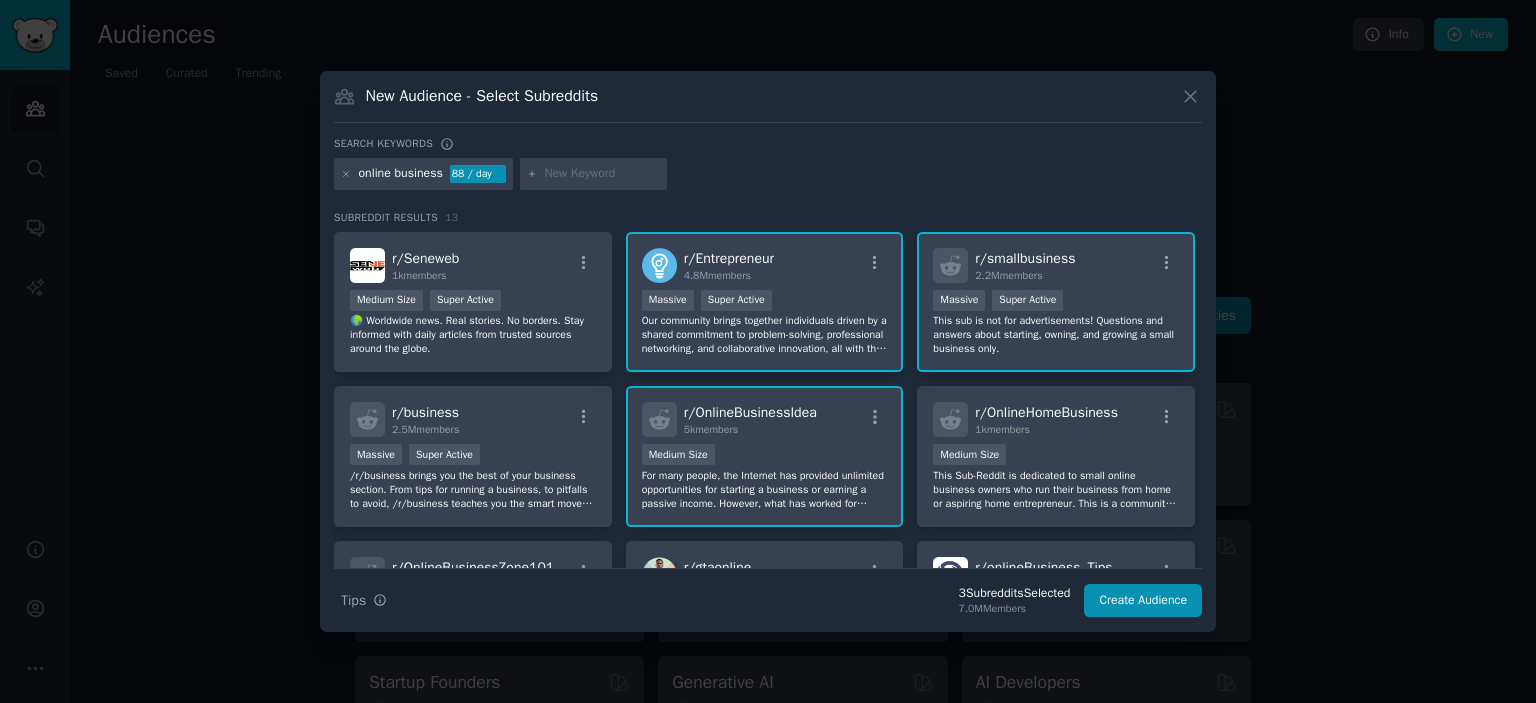 scroll, scrollTop: 100, scrollLeft: 0, axis: vertical 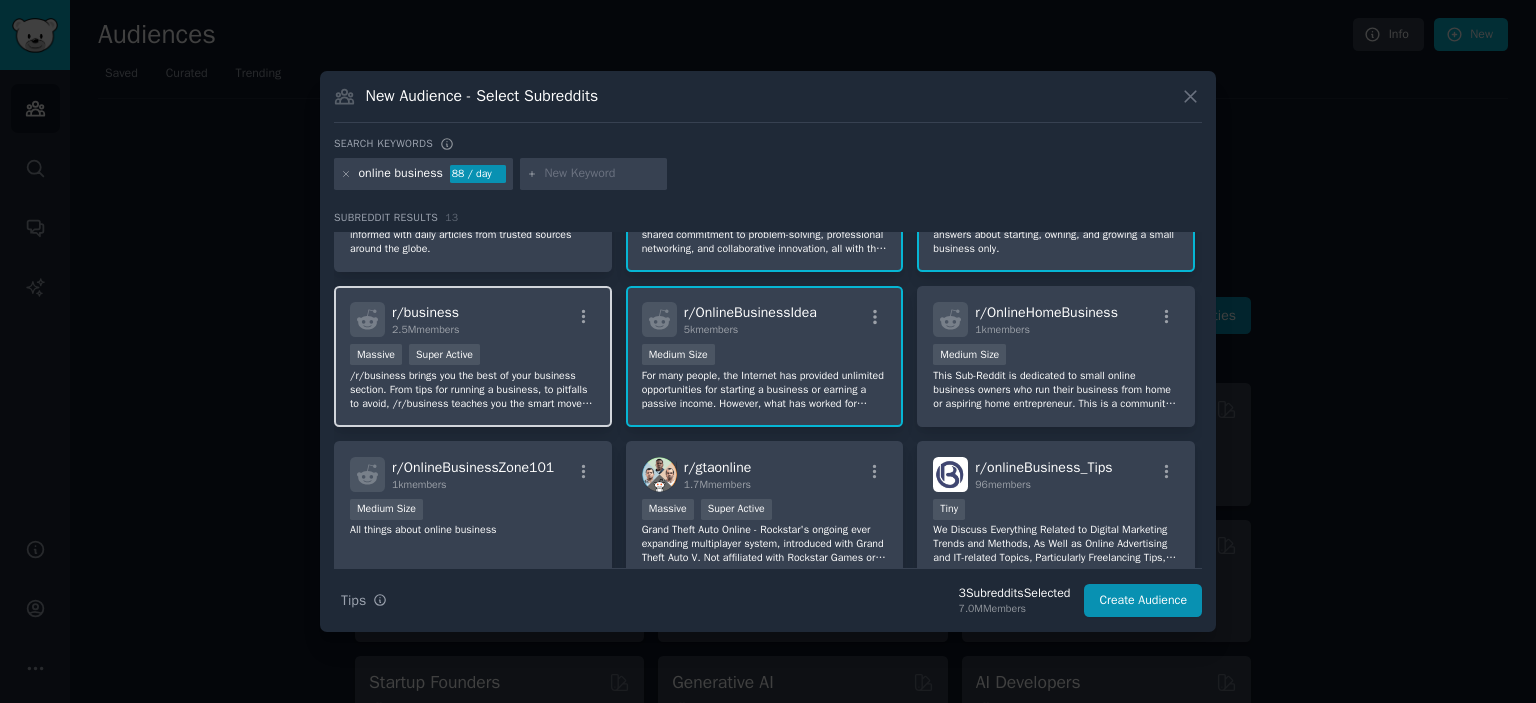 drag, startPoint x: 525, startPoint y: 390, endPoint x: 490, endPoint y: 390, distance: 35 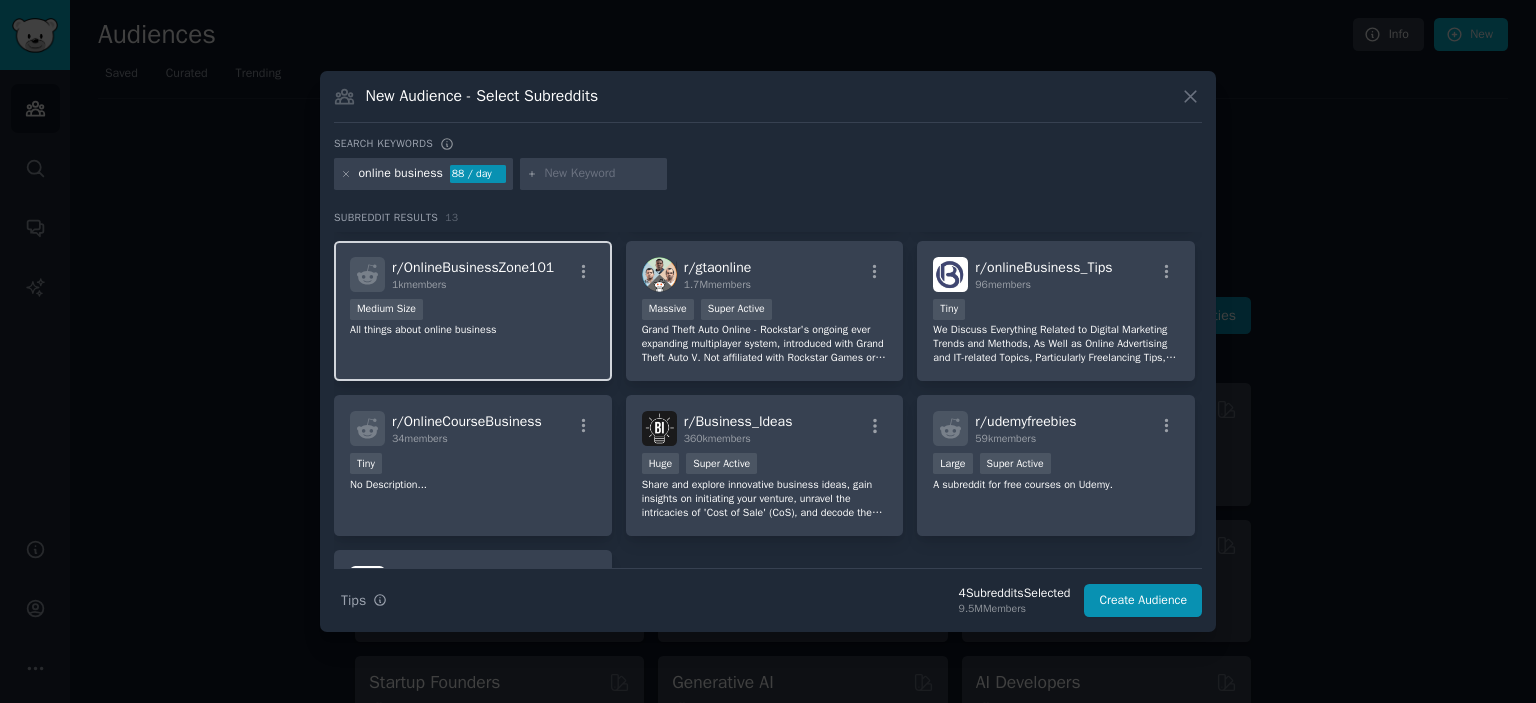 scroll, scrollTop: 400, scrollLeft: 0, axis: vertical 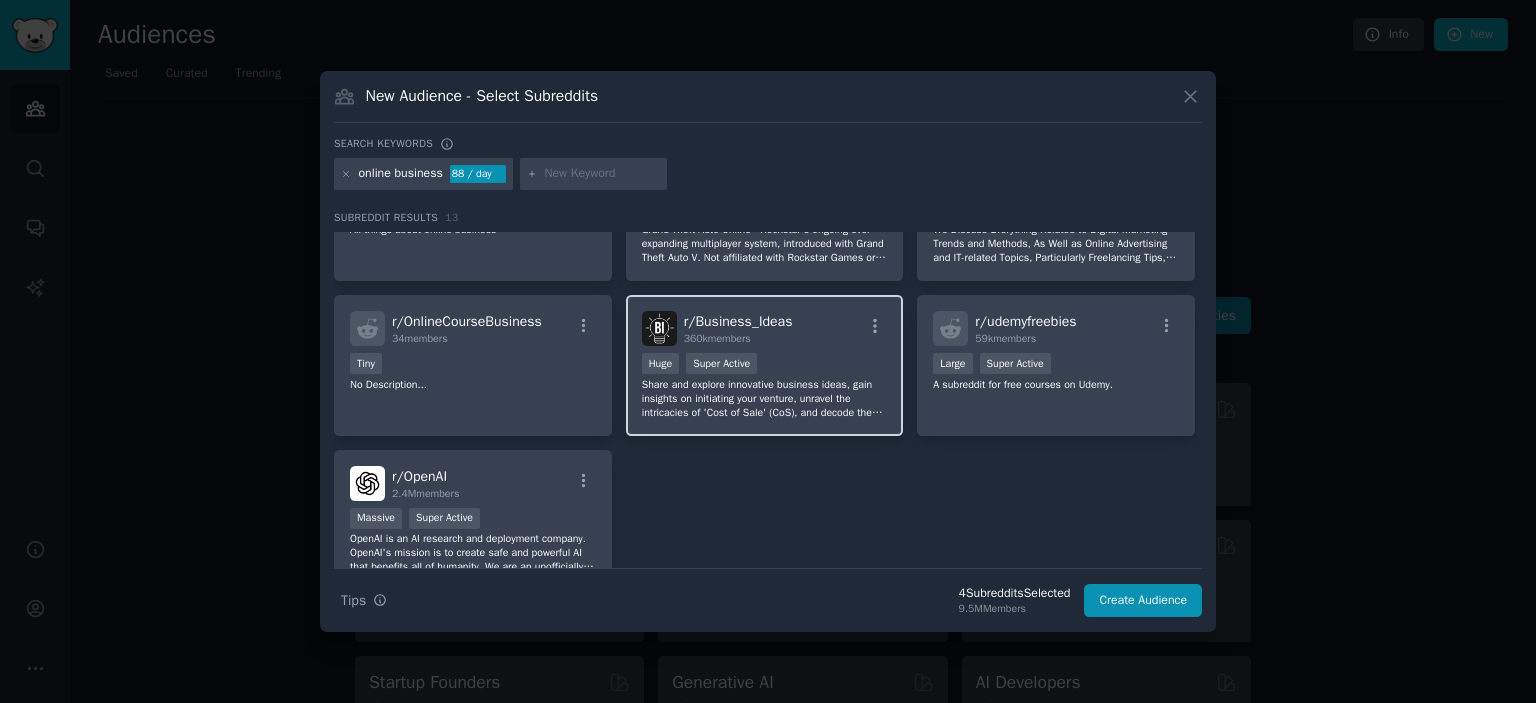 click on "Share and explore innovative business ideas, gain insights on initiating your venture, unravel the intricacies of 'Cost of Sale' (CoS), and decode the essentials of taxation – your nexus for entrepreneurial minds seeking to transform concepts into successful ventures." at bounding box center [765, 399] 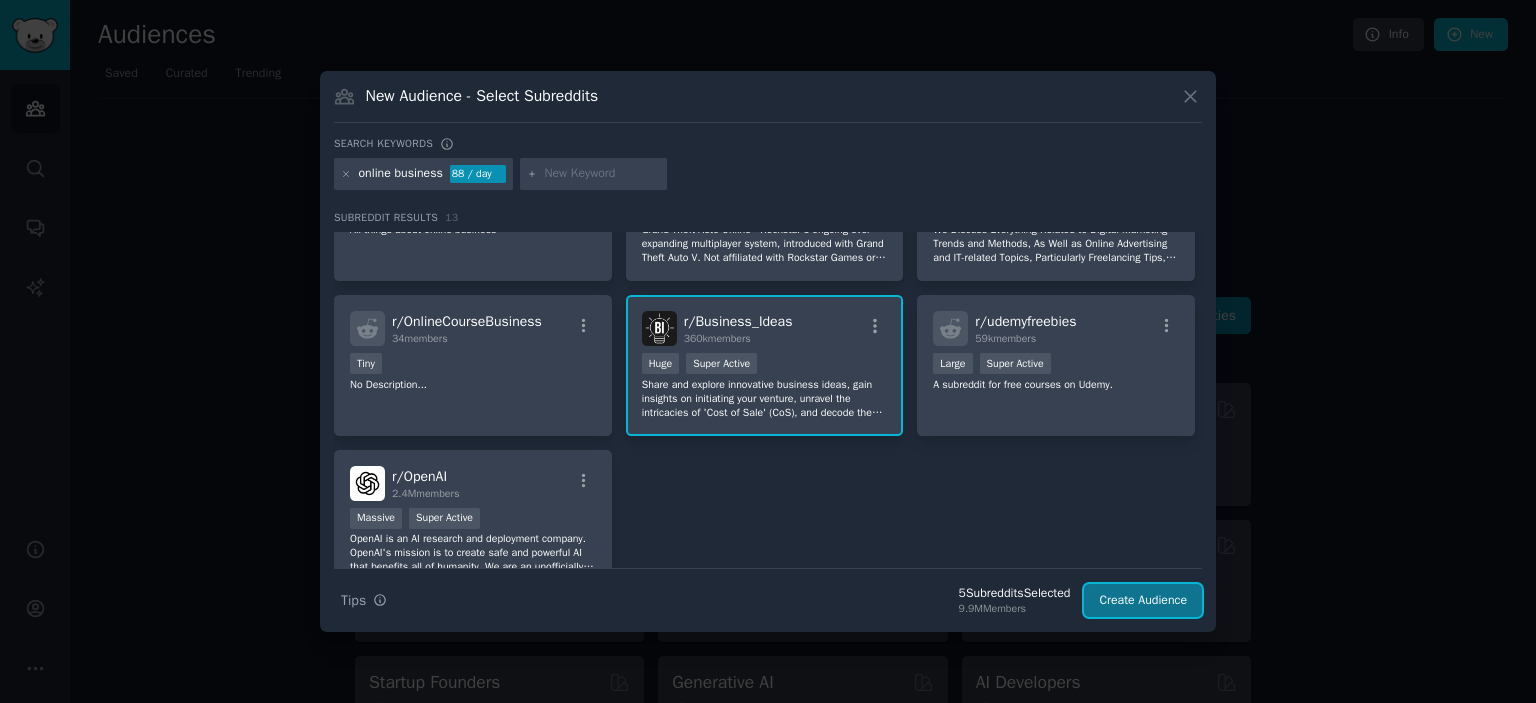 drag, startPoint x: 1115, startPoint y: 611, endPoint x: 1078, endPoint y: 607, distance: 37.215588 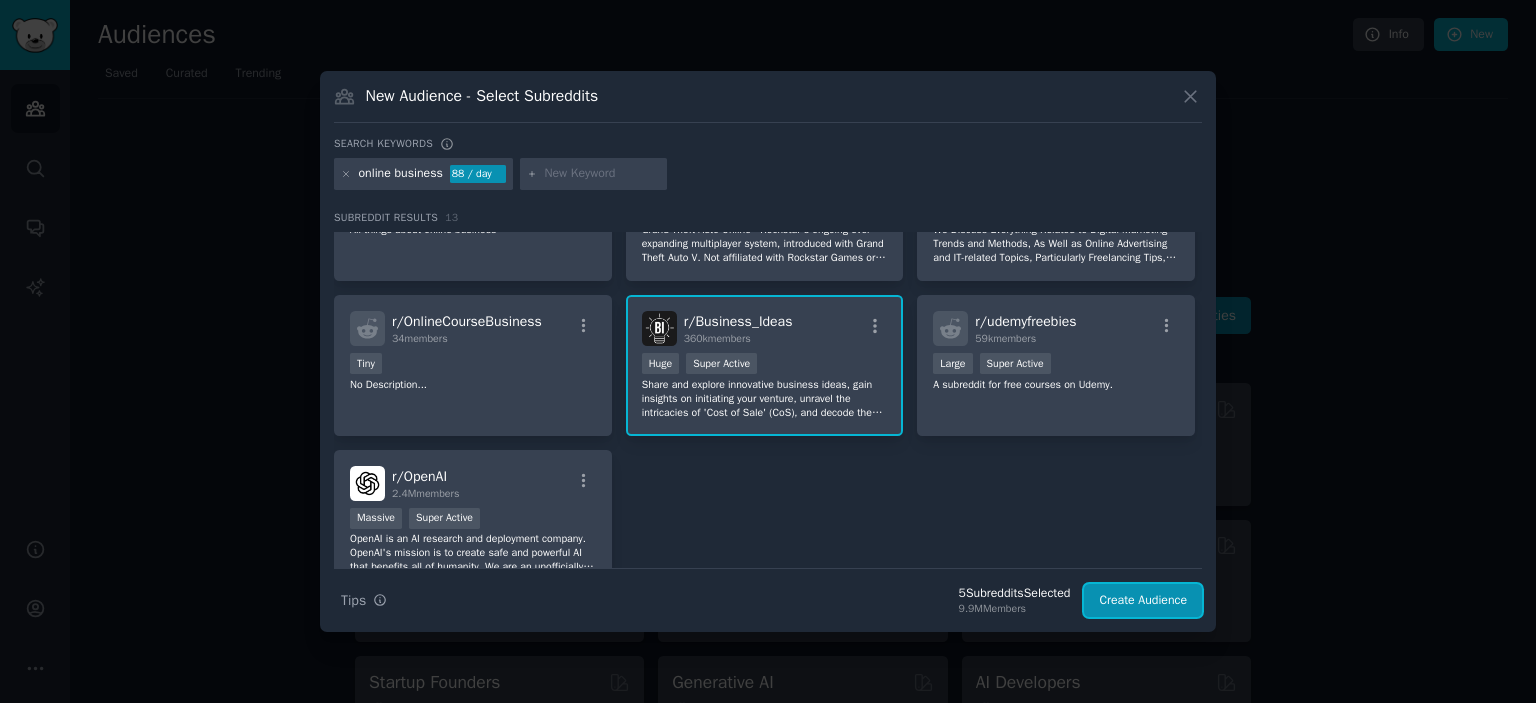 click on "Create Audience" at bounding box center [1143, 601] 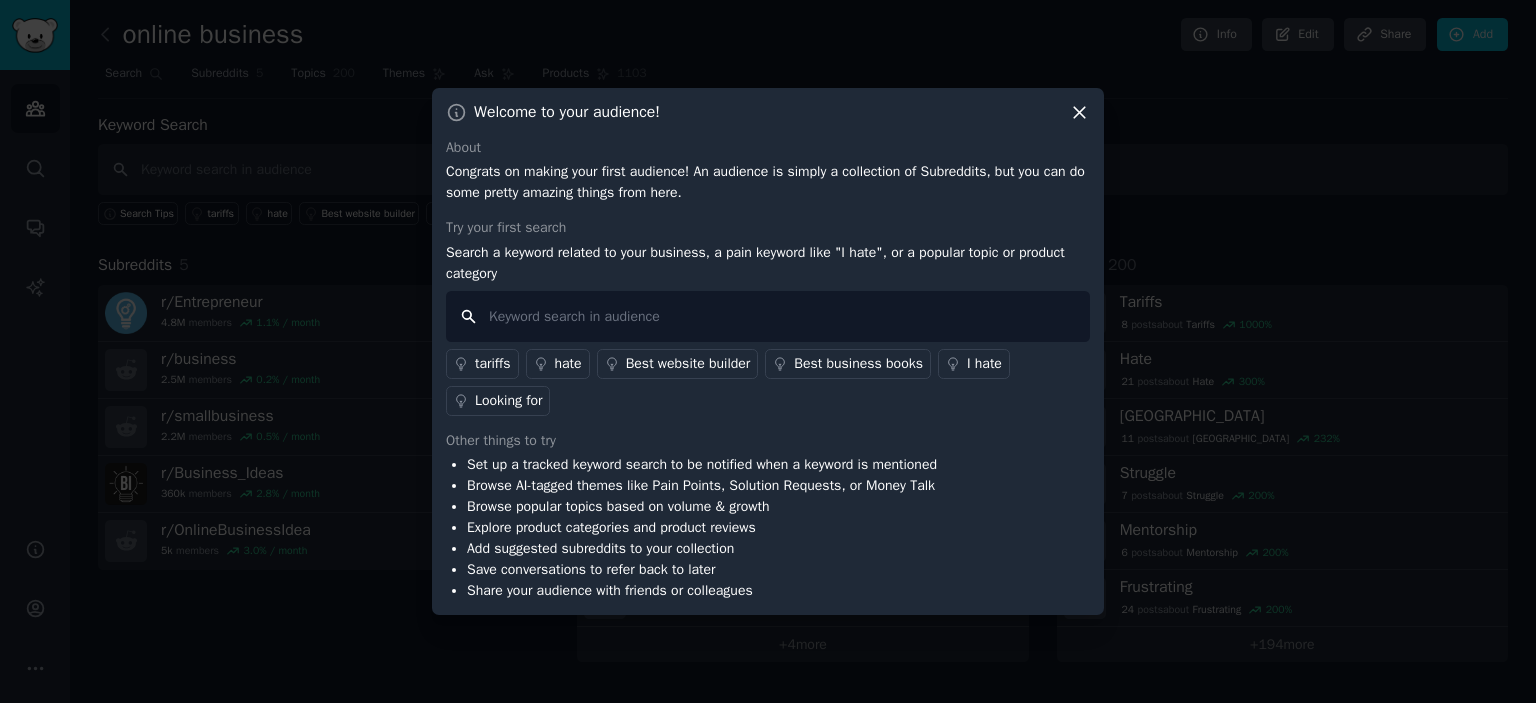 drag, startPoint x: 680, startPoint y: 306, endPoint x: 679, endPoint y: 328, distance: 22.022715 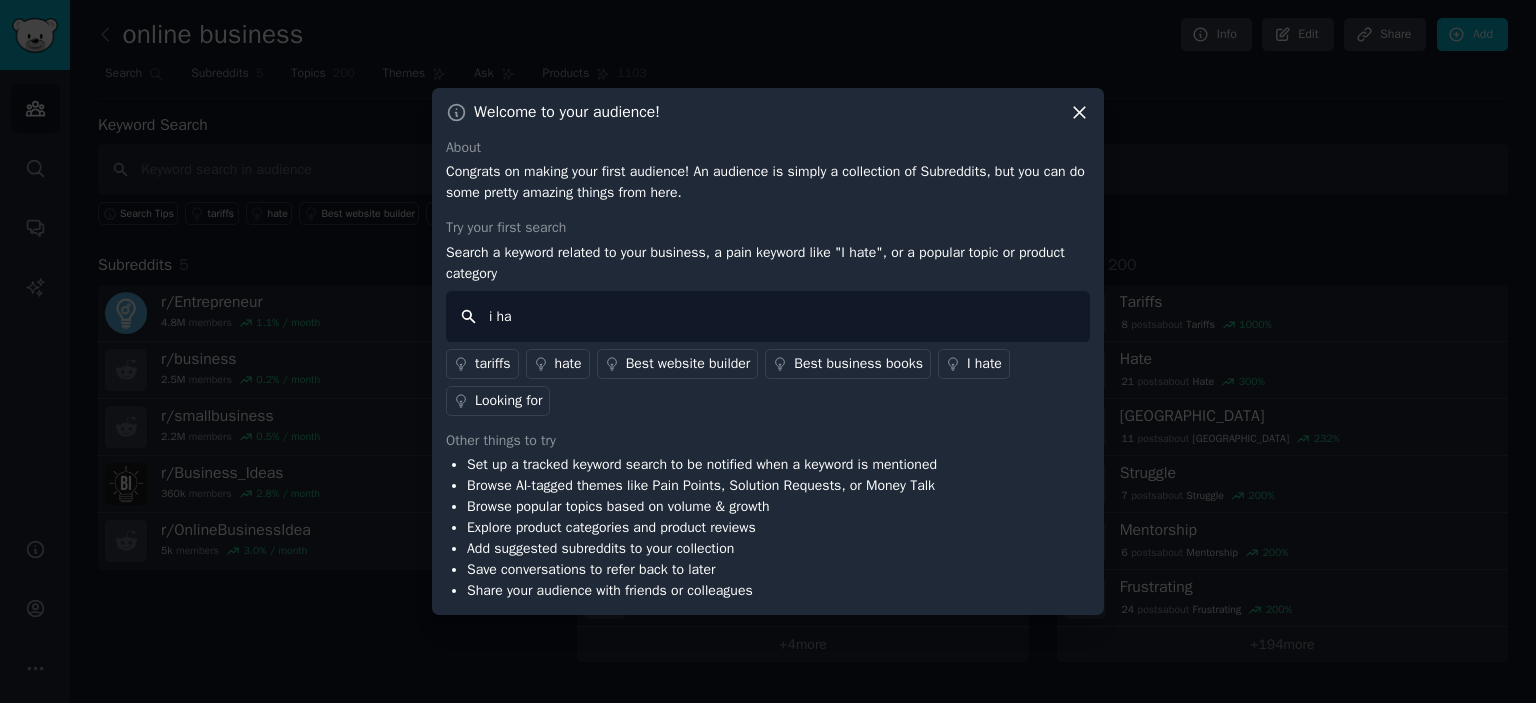 type on "i hay" 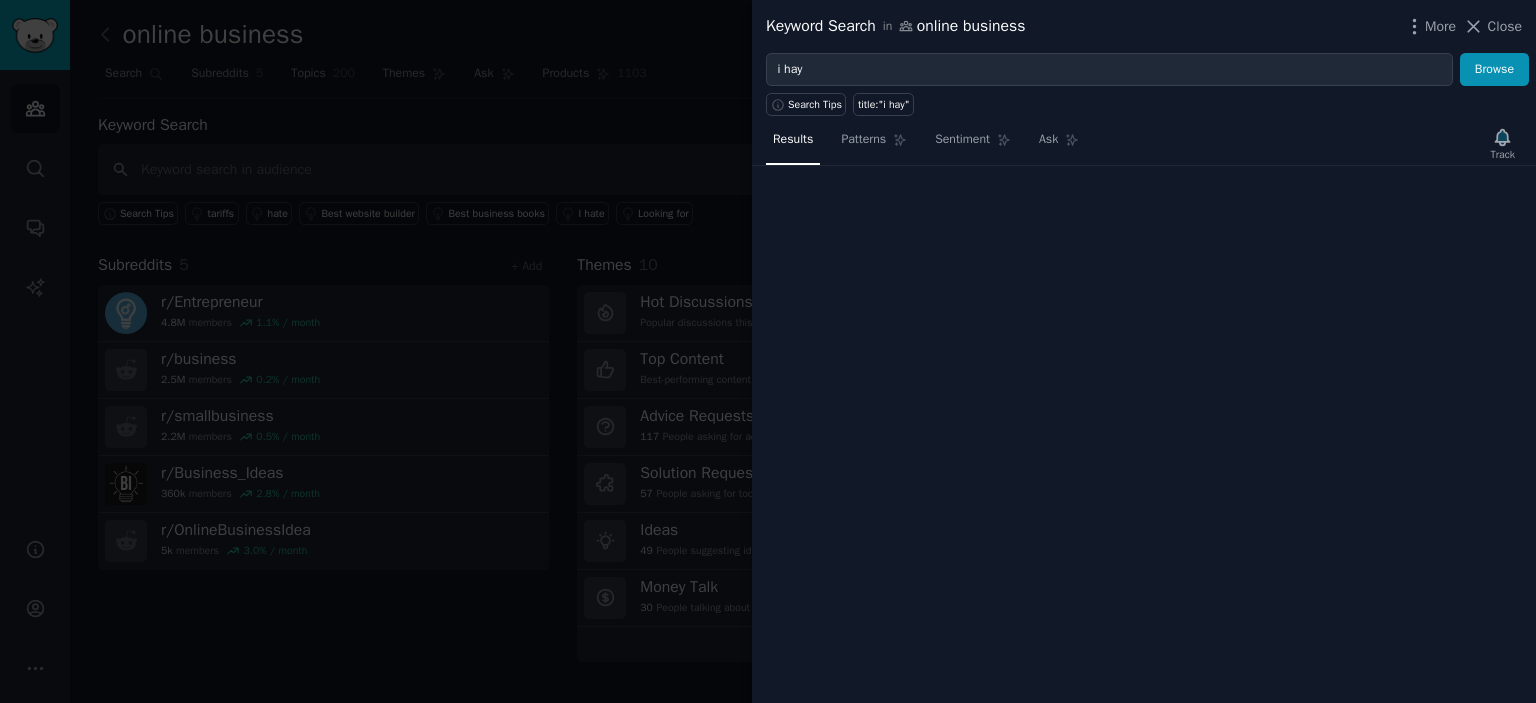 type 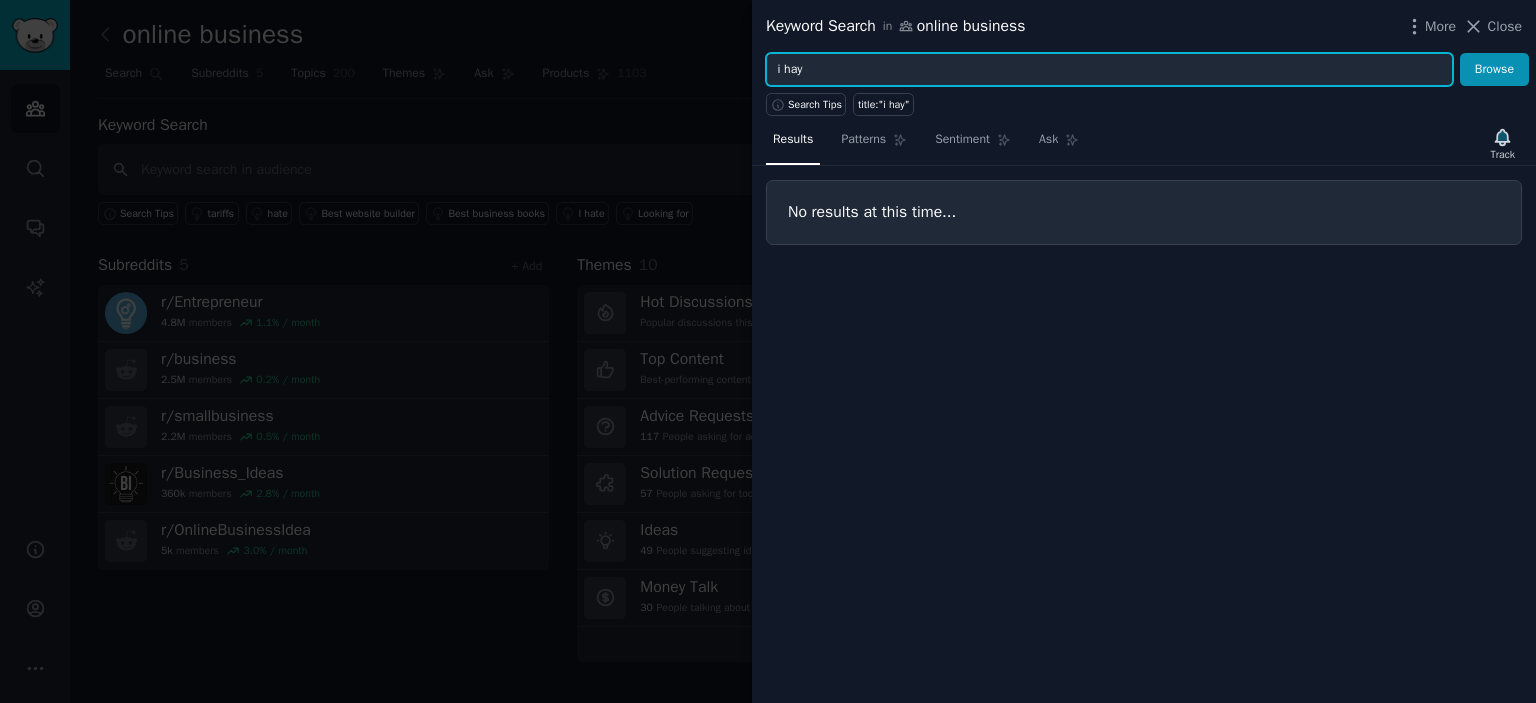 click on "i hay" at bounding box center [1109, 70] 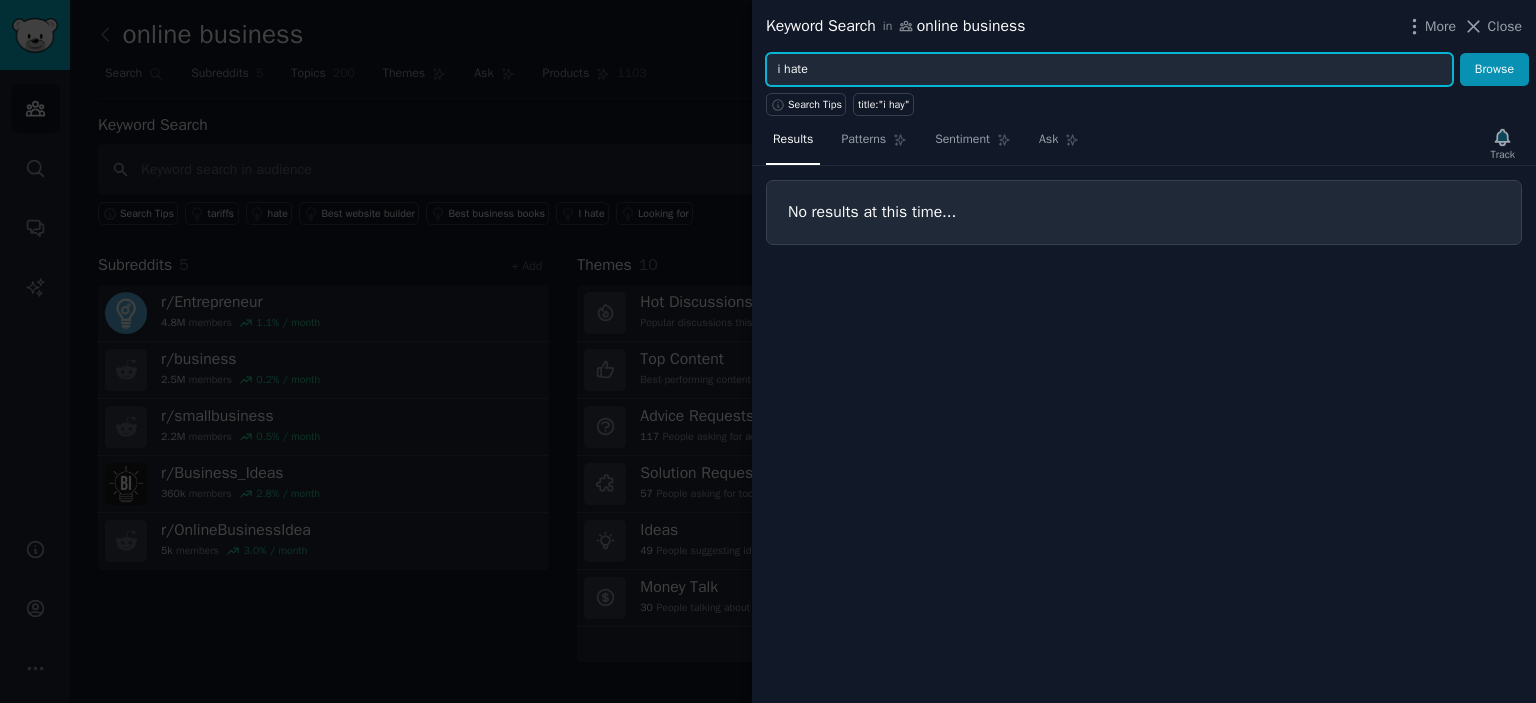 click on "Browse" at bounding box center (1494, 70) 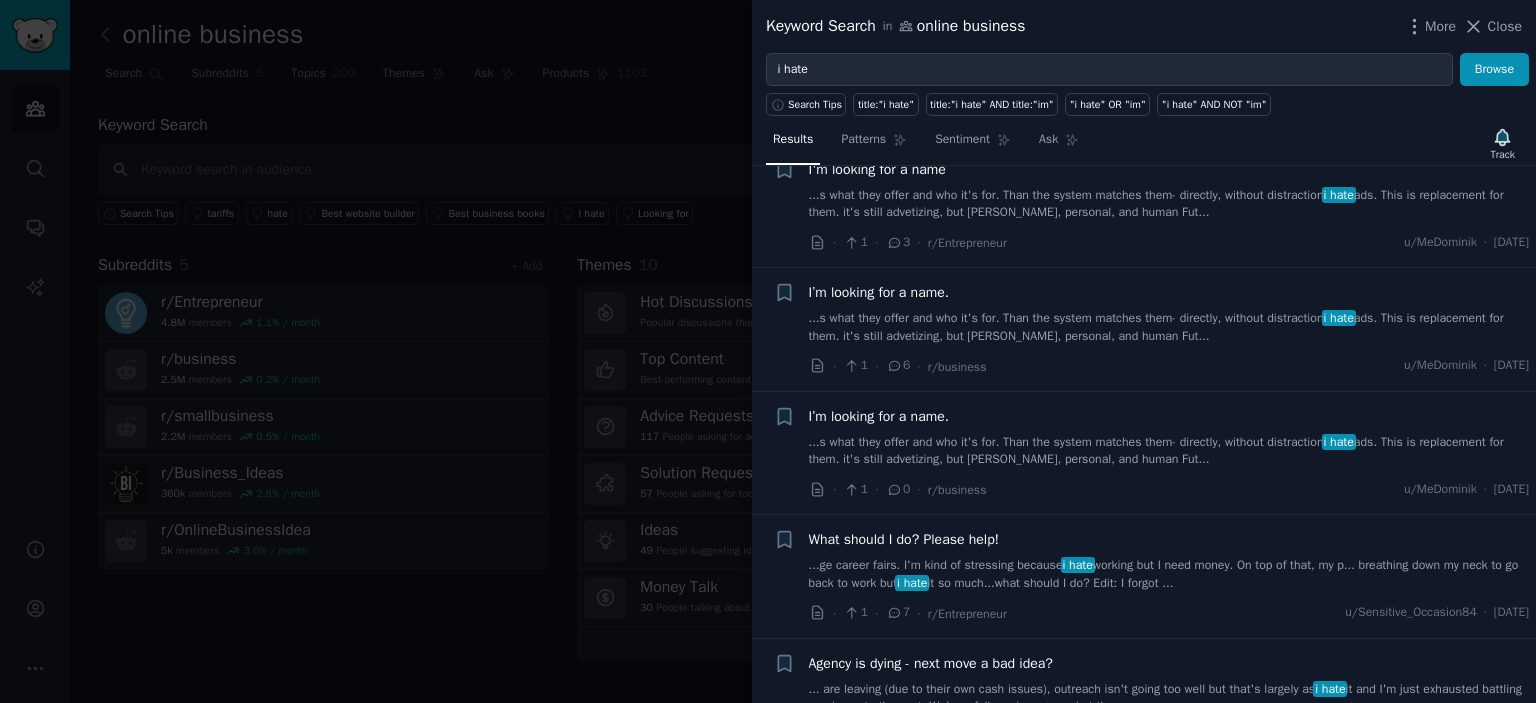 scroll, scrollTop: 500, scrollLeft: 0, axis: vertical 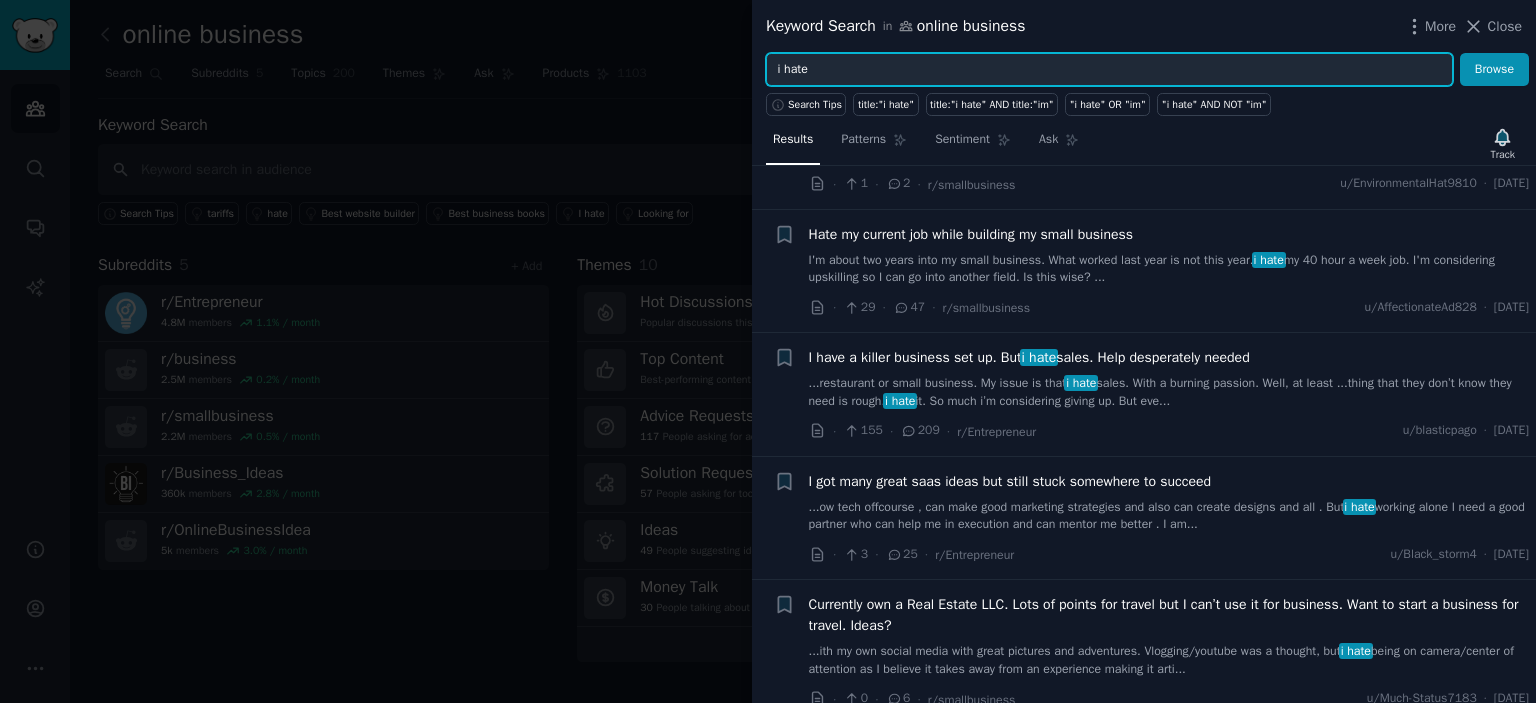 drag, startPoint x: 831, startPoint y: 67, endPoint x: 754, endPoint y: 64, distance: 77.05842 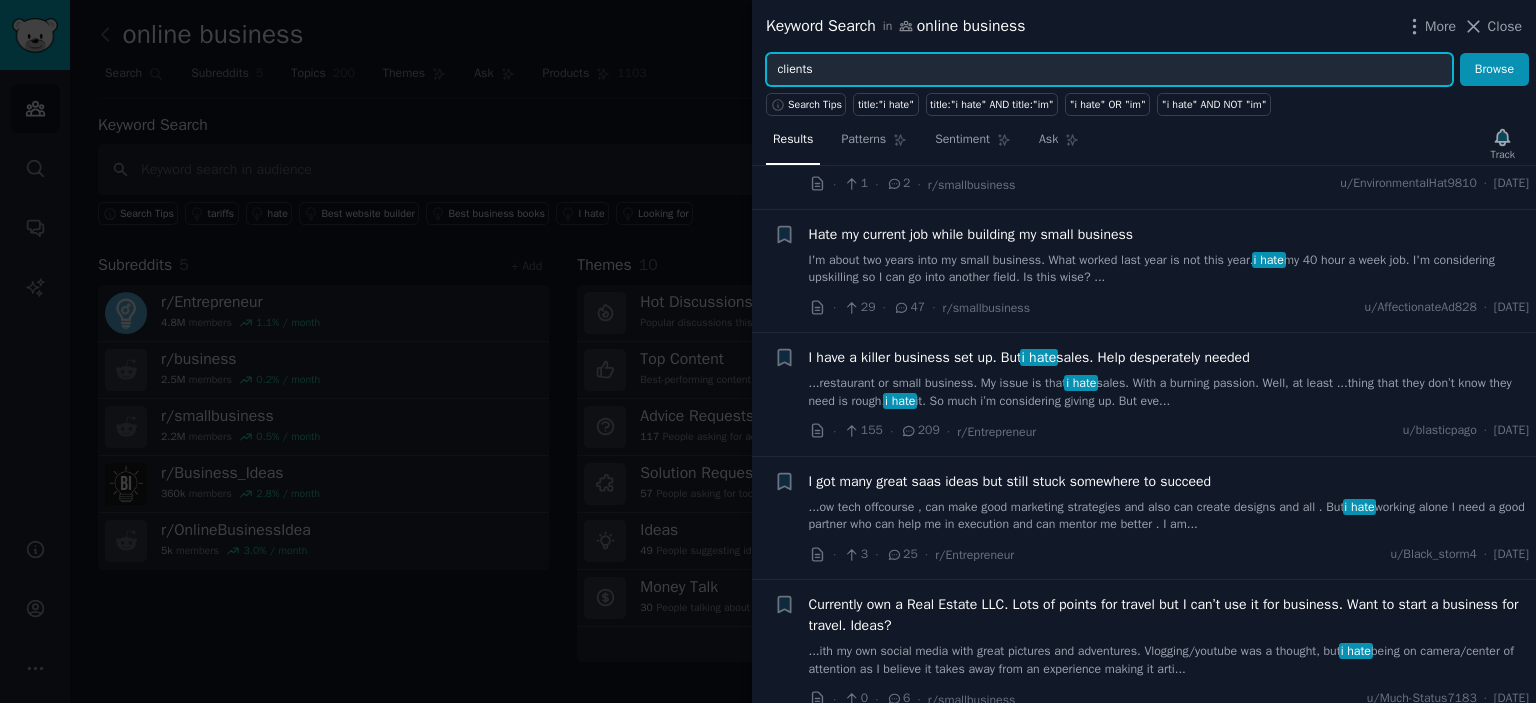 type on "clients" 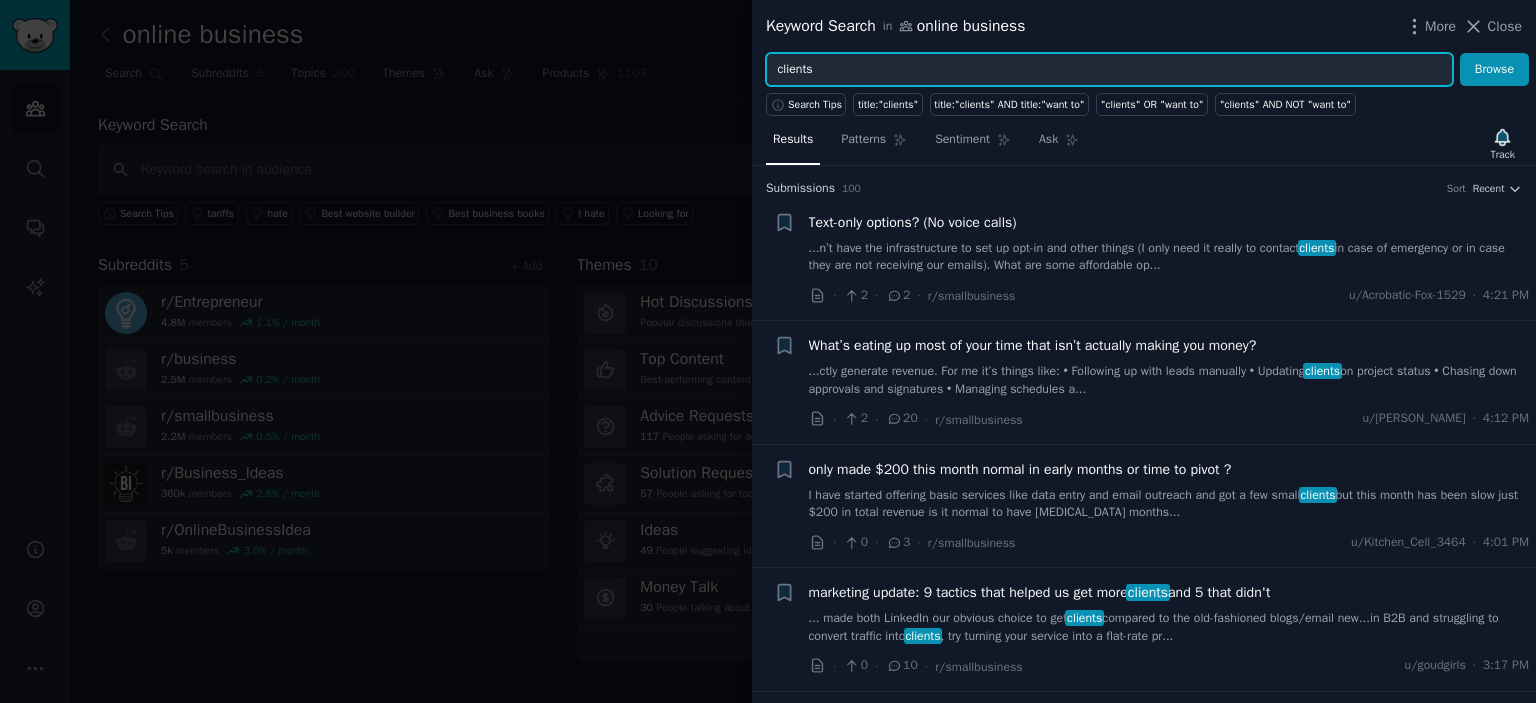 scroll, scrollTop: 100, scrollLeft: 0, axis: vertical 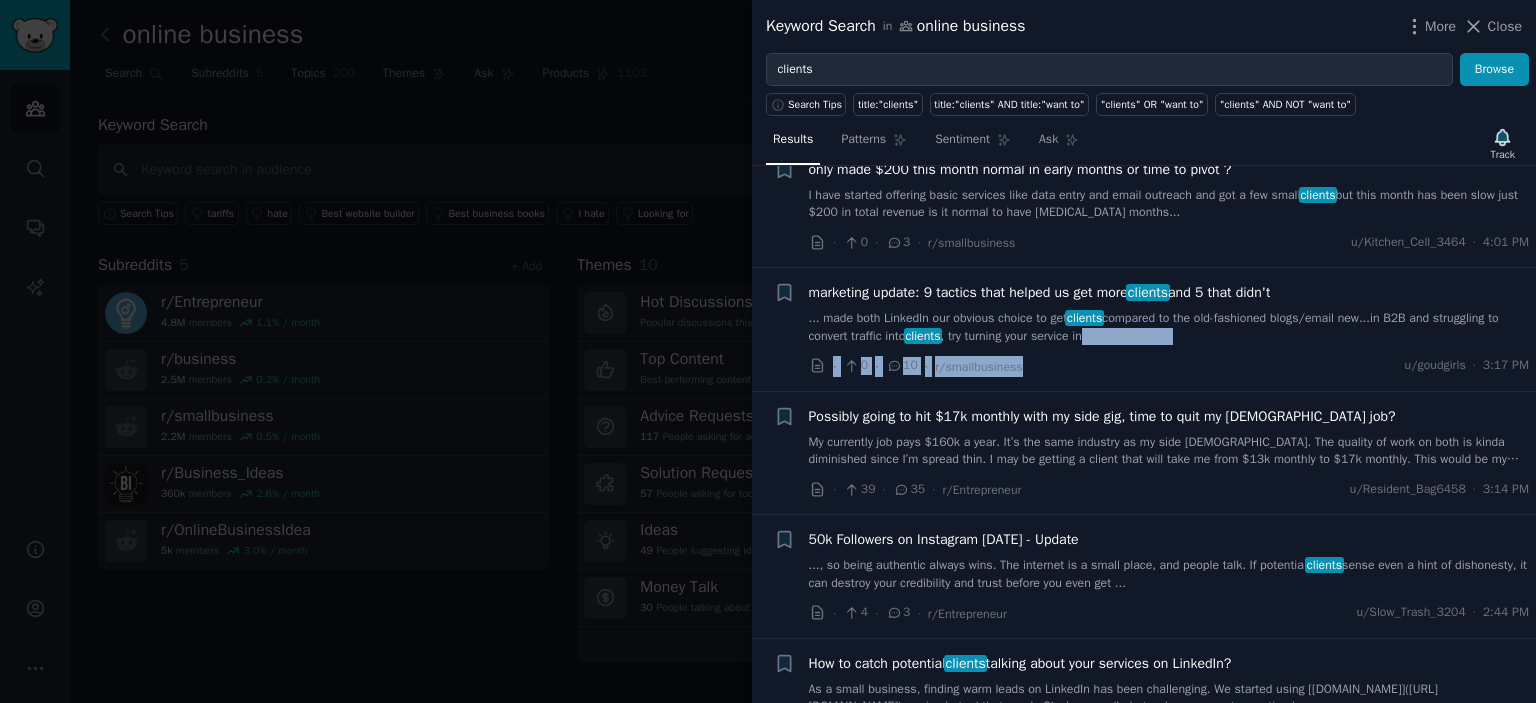 drag, startPoint x: 1258, startPoint y: 291, endPoint x: 1088, endPoint y: 349, distance: 179.62183 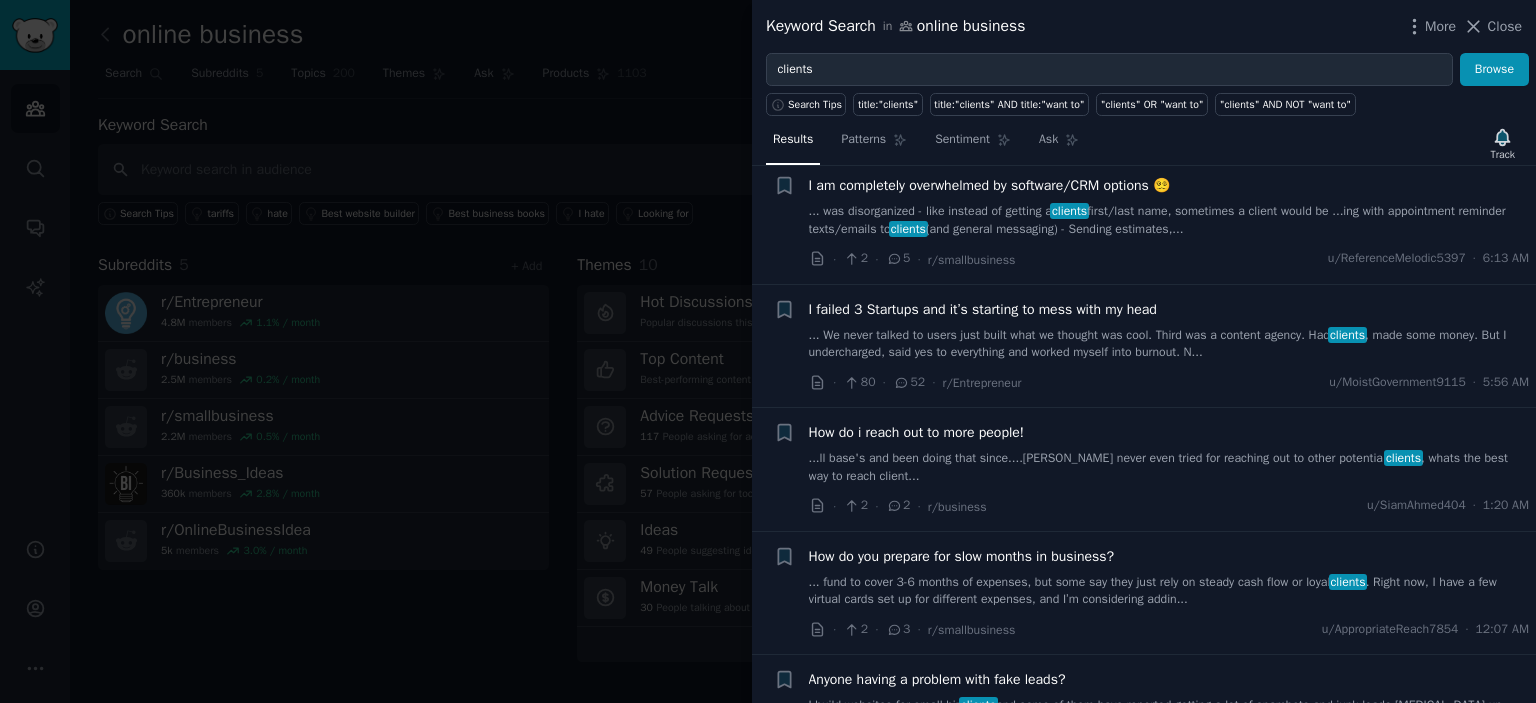 scroll, scrollTop: 2200, scrollLeft: 0, axis: vertical 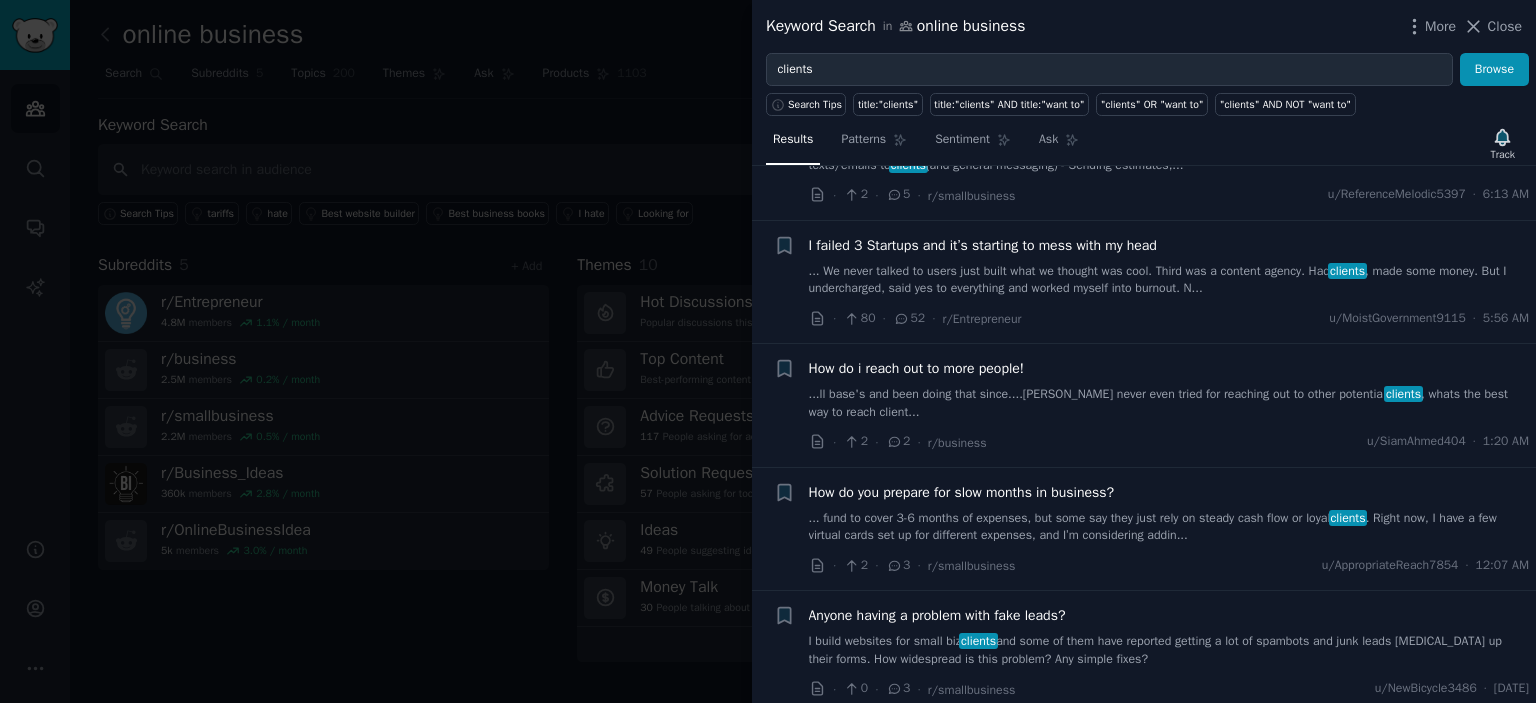 drag, startPoint x: 1008, startPoint y: 364, endPoint x: 917, endPoint y: 402, distance: 98.61542 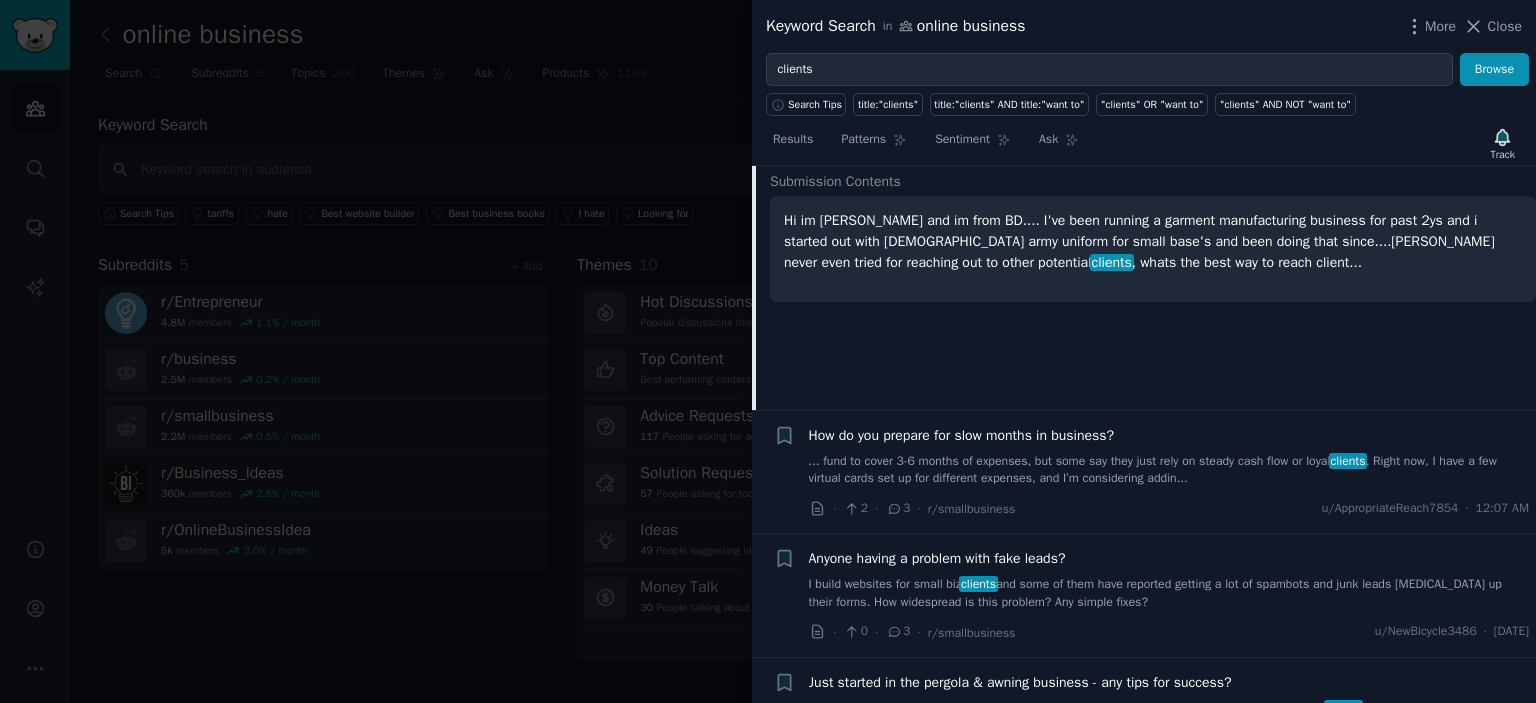 scroll, scrollTop: 2674, scrollLeft: 0, axis: vertical 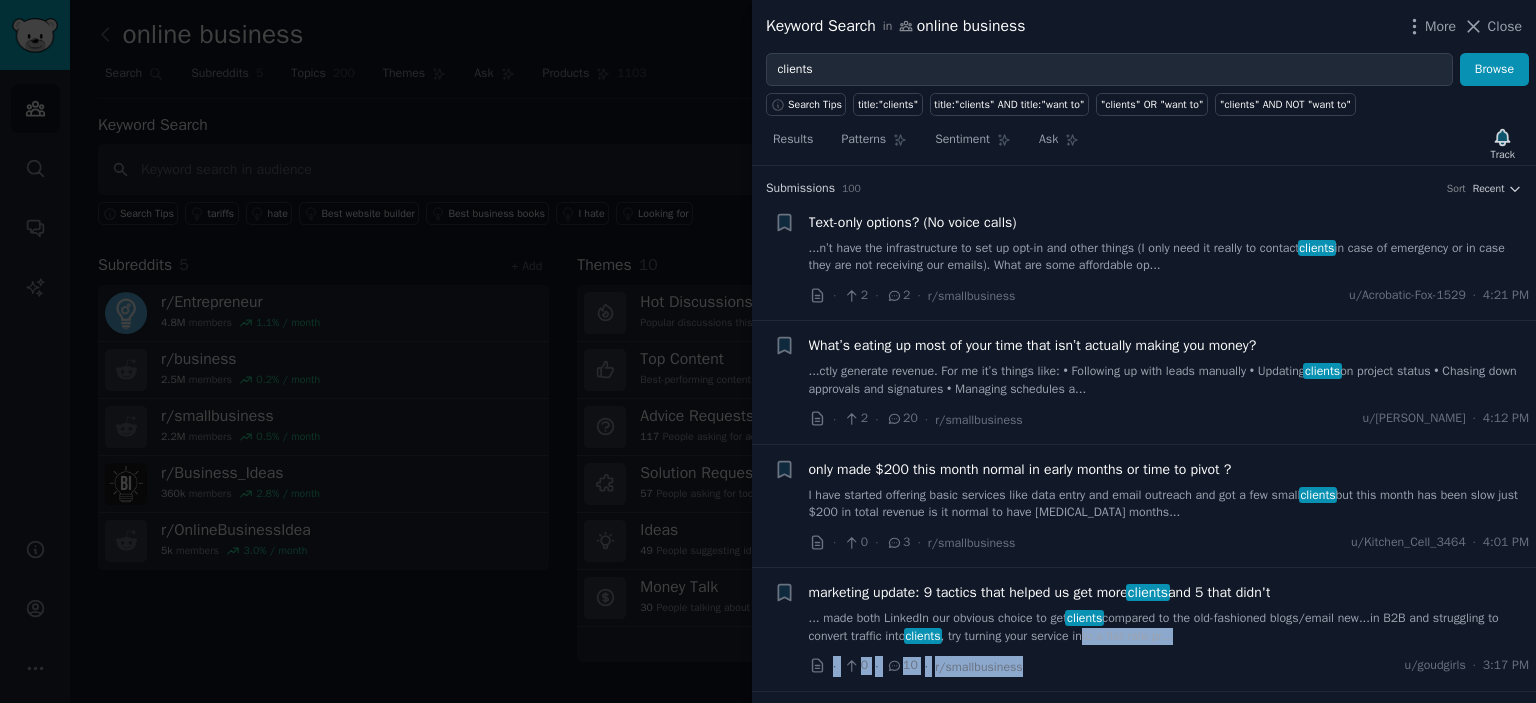 click on "What’s eating up most of your time that isn’t actually making you money?" at bounding box center [1033, 345] 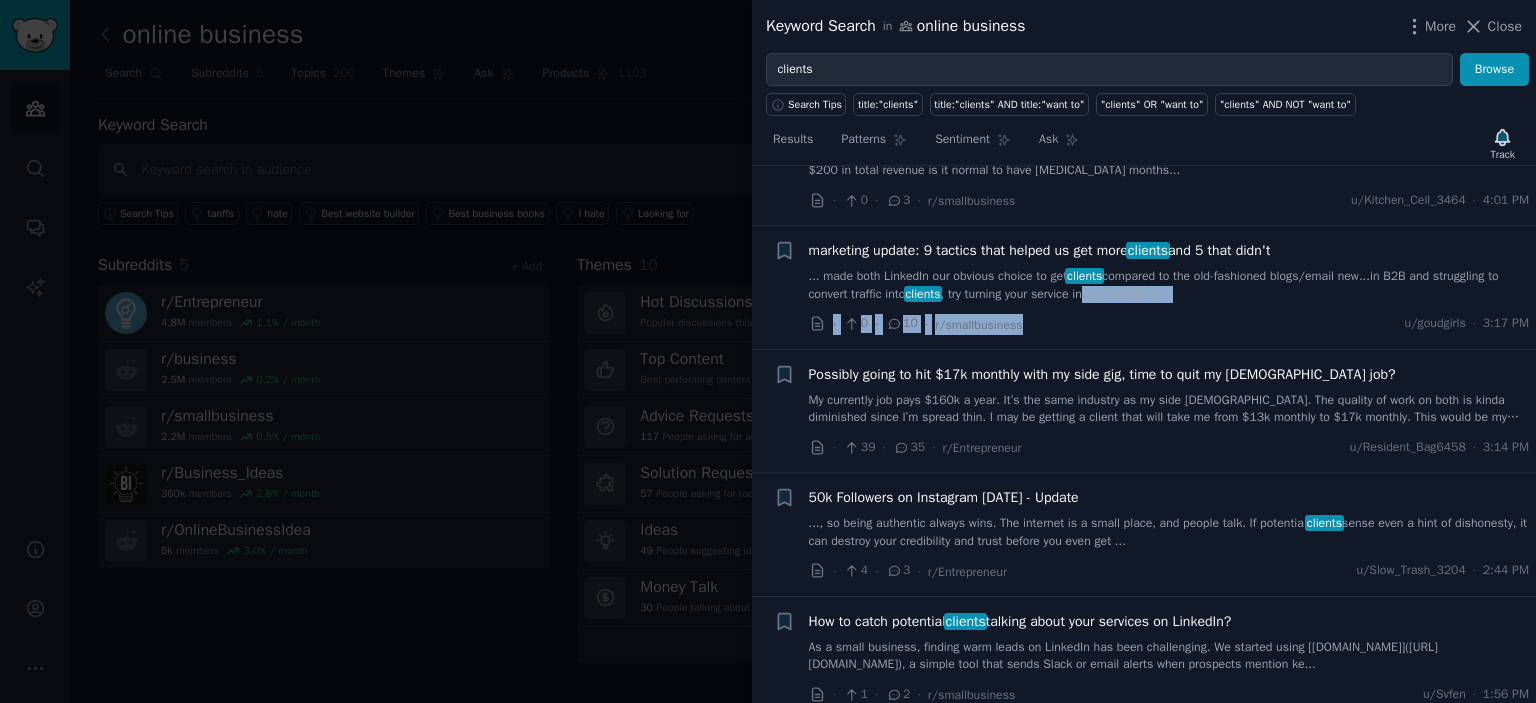 scroll, scrollTop: 1054, scrollLeft: 0, axis: vertical 